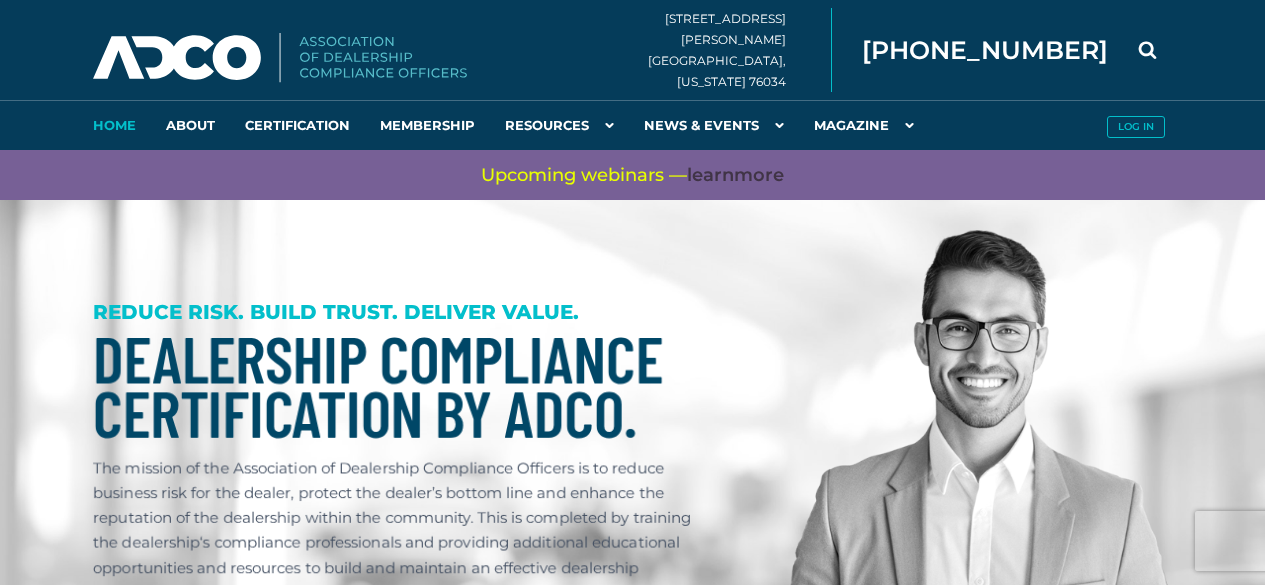 scroll, scrollTop: 0, scrollLeft: 0, axis: both 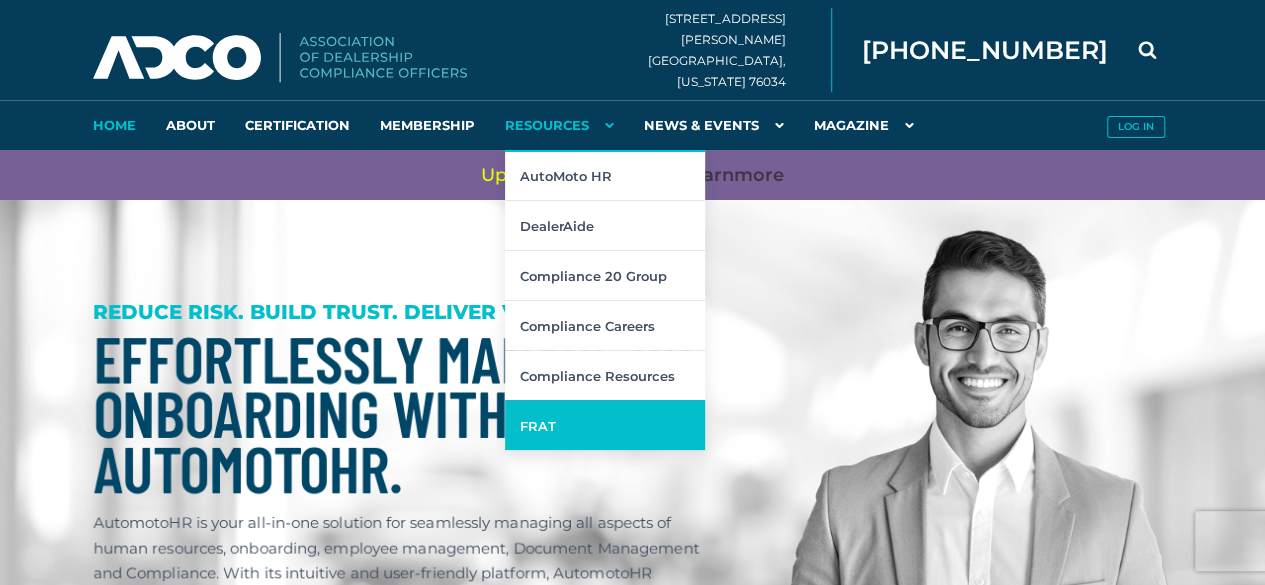 click on "FRAT" at bounding box center (605, 425) 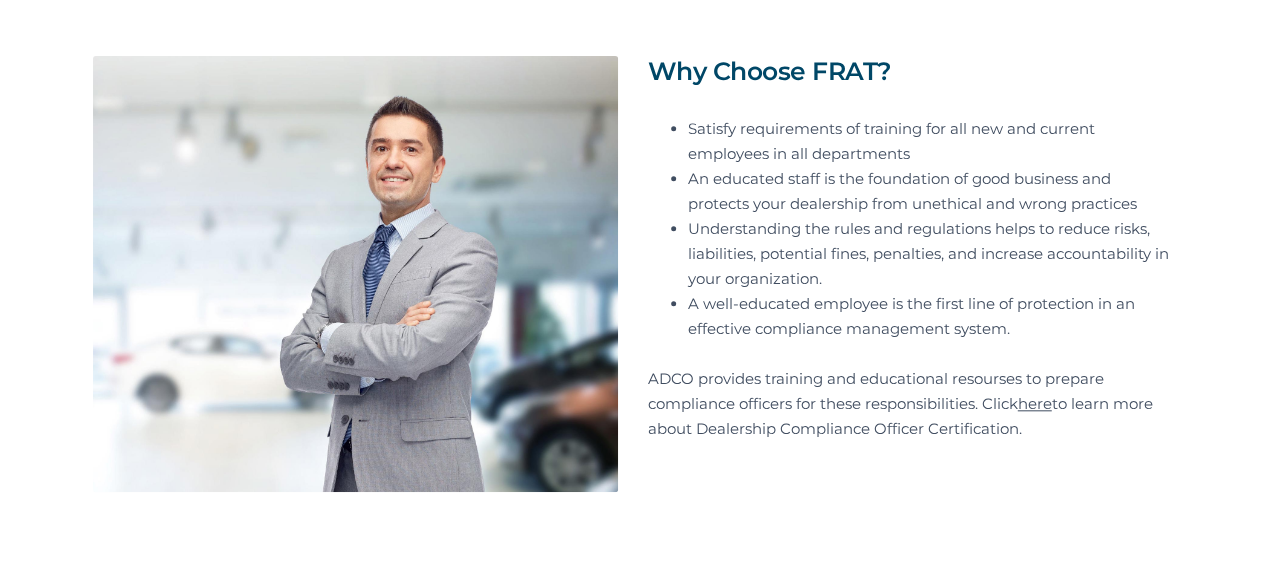 scroll, scrollTop: 800, scrollLeft: 0, axis: vertical 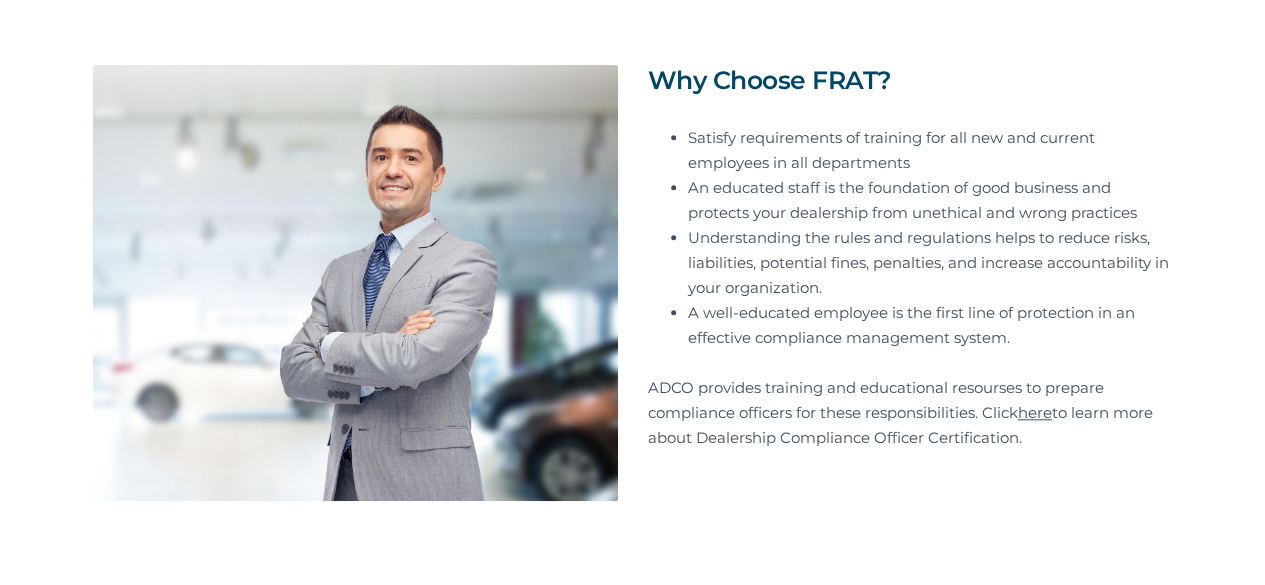 click on "here" at bounding box center [1035, 412] 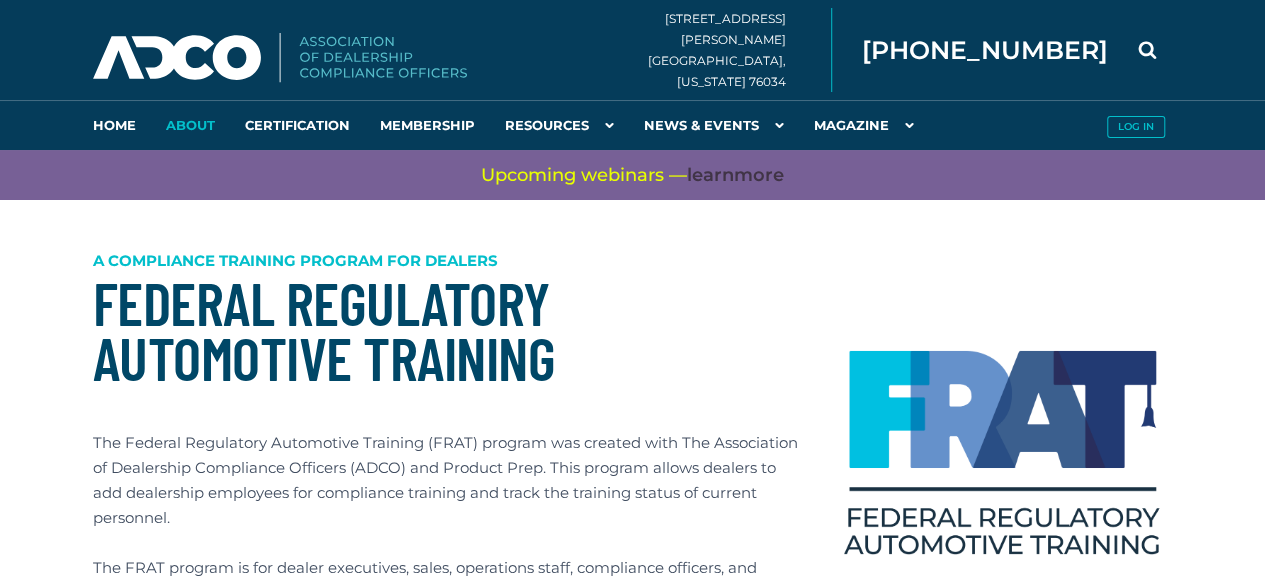 click on "About" at bounding box center [190, 125] 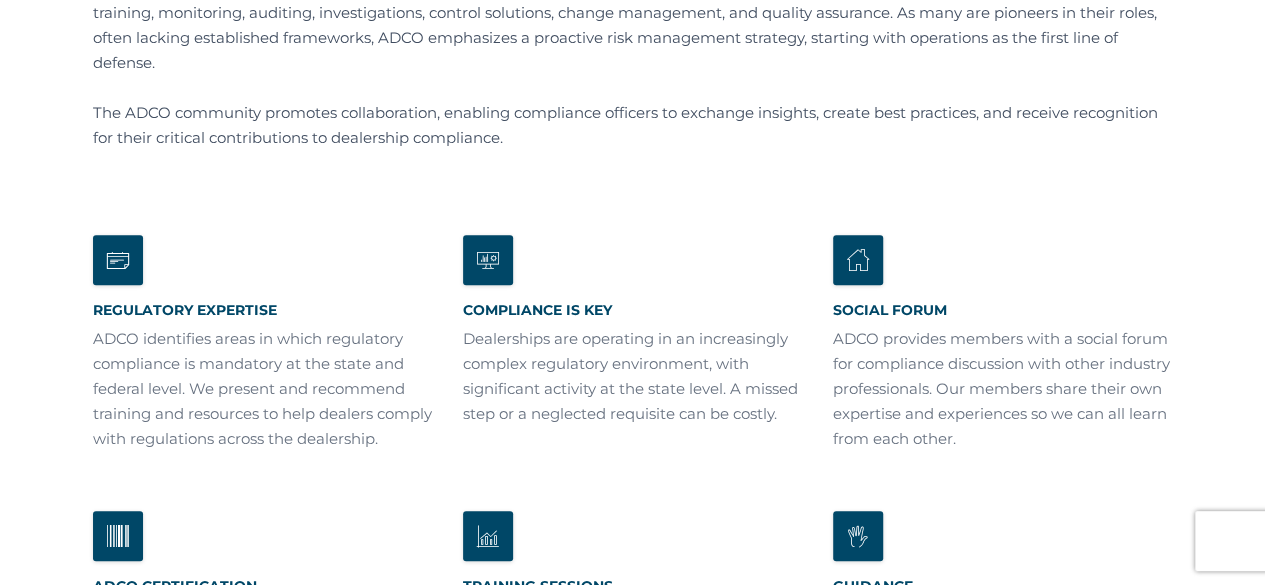 scroll, scrollTop: 700, scrollLeft: 0, axis: vertical 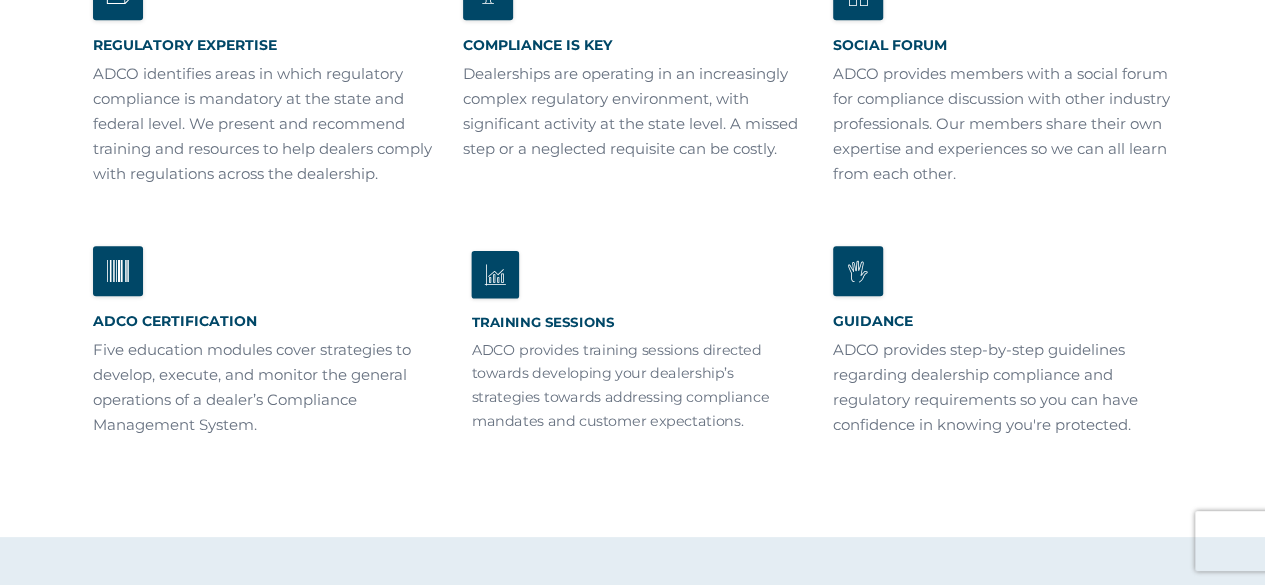 click on "ADCO provides training sessions directed towards developing your dealership’s strategies towards addressing compliance mandates and customer expectations." at bounding box center (632, 384) 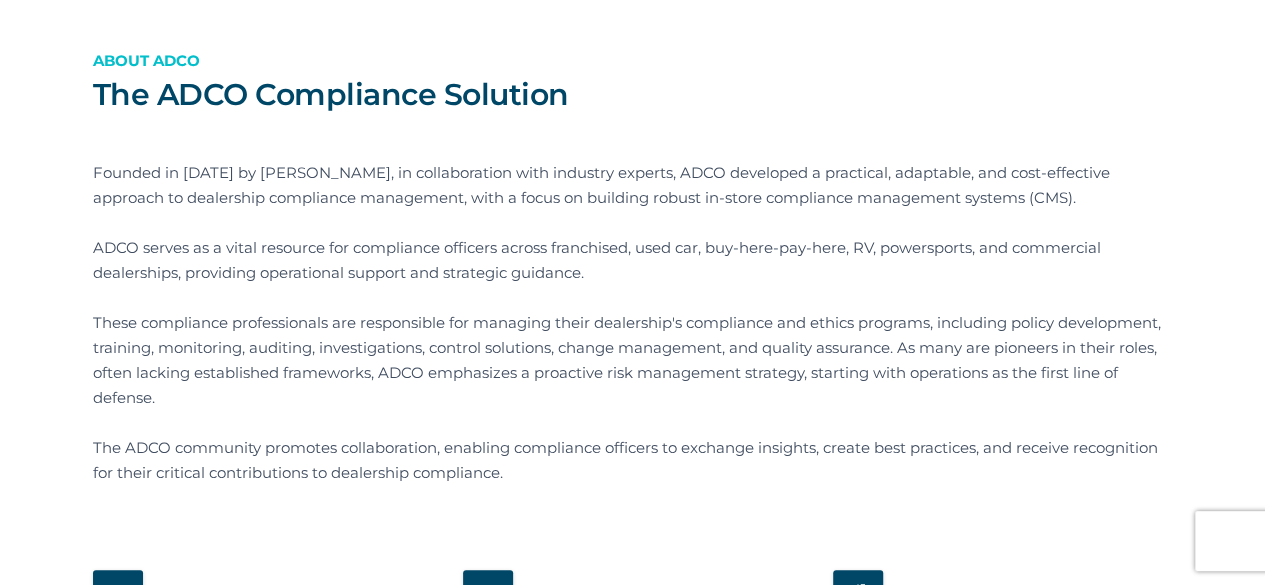 scroll, scrollTop: 0, scrollLeft: 0, axis: both 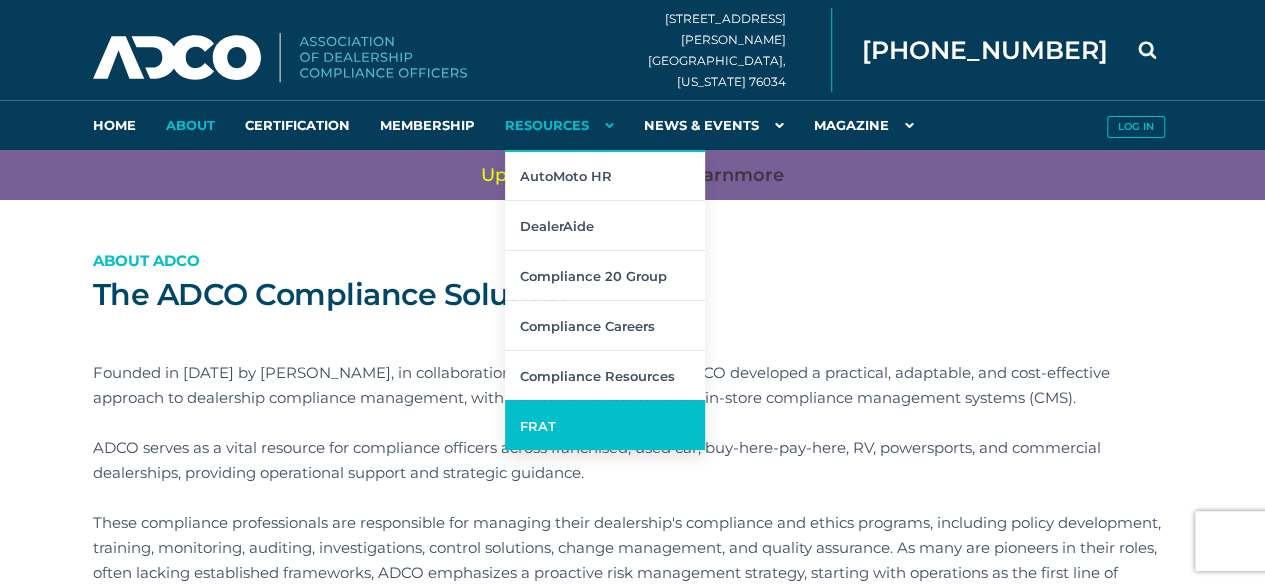 click on "FRAT" at bounding box center (605, 425) 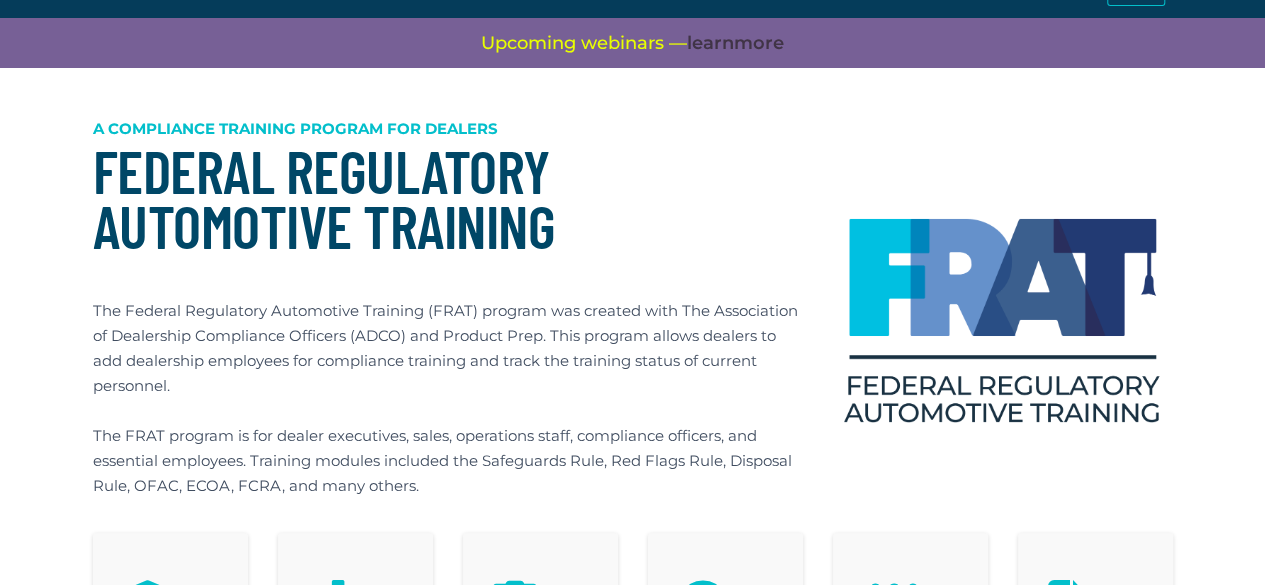 scroll, scrollTop: 356, scrollLeft: 0, axis: vertical 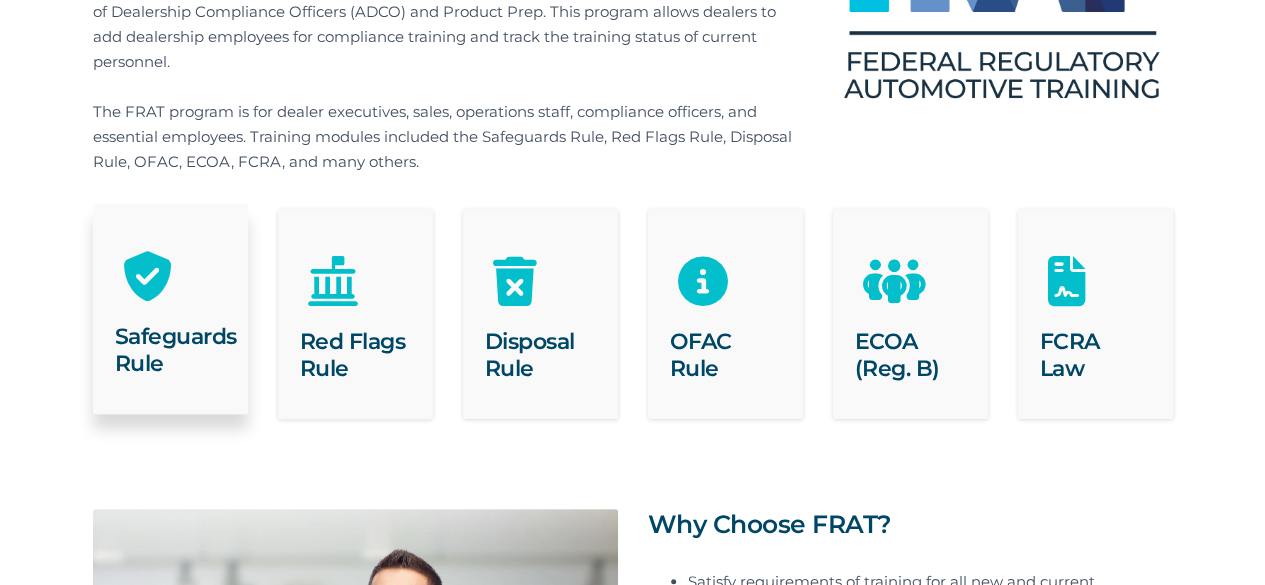 click on "Safeguards Rule" at bounding box center [170, 350] 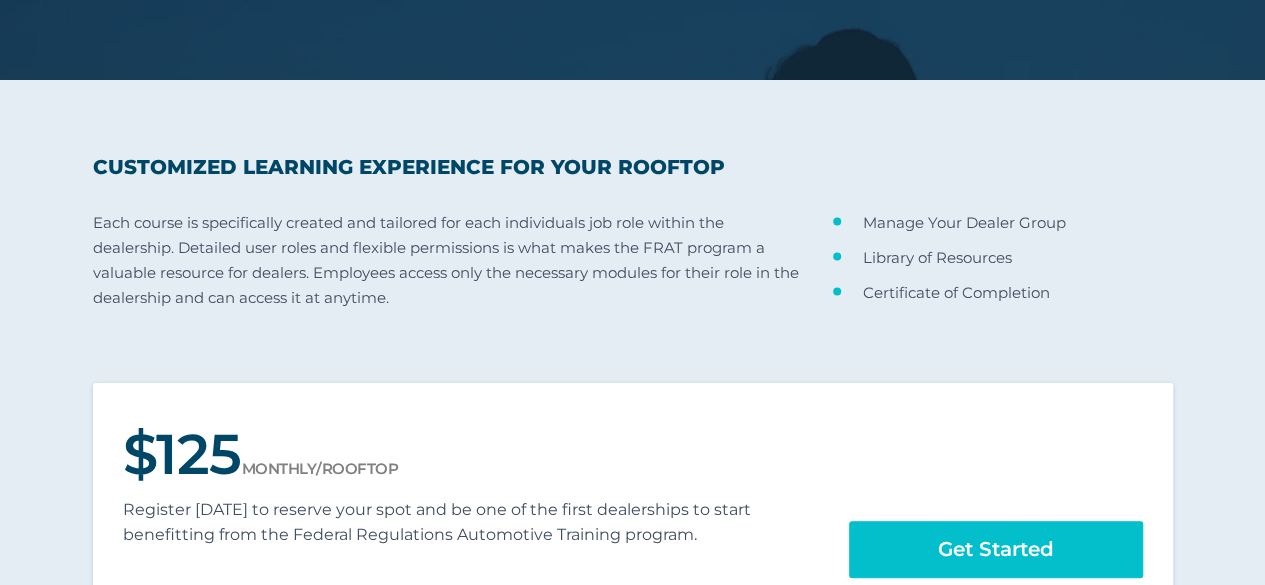 scroll, scrollTop: 2223, scrollLeft: 0, axis: vertical 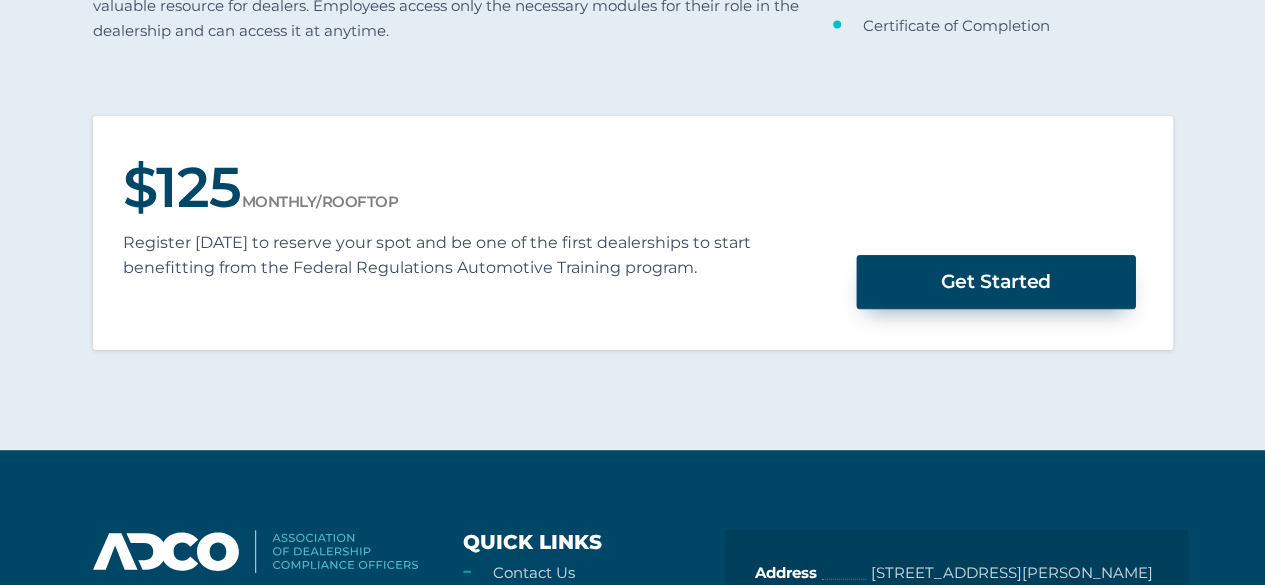 click on "Get Started" at bounding box center (995, 283) 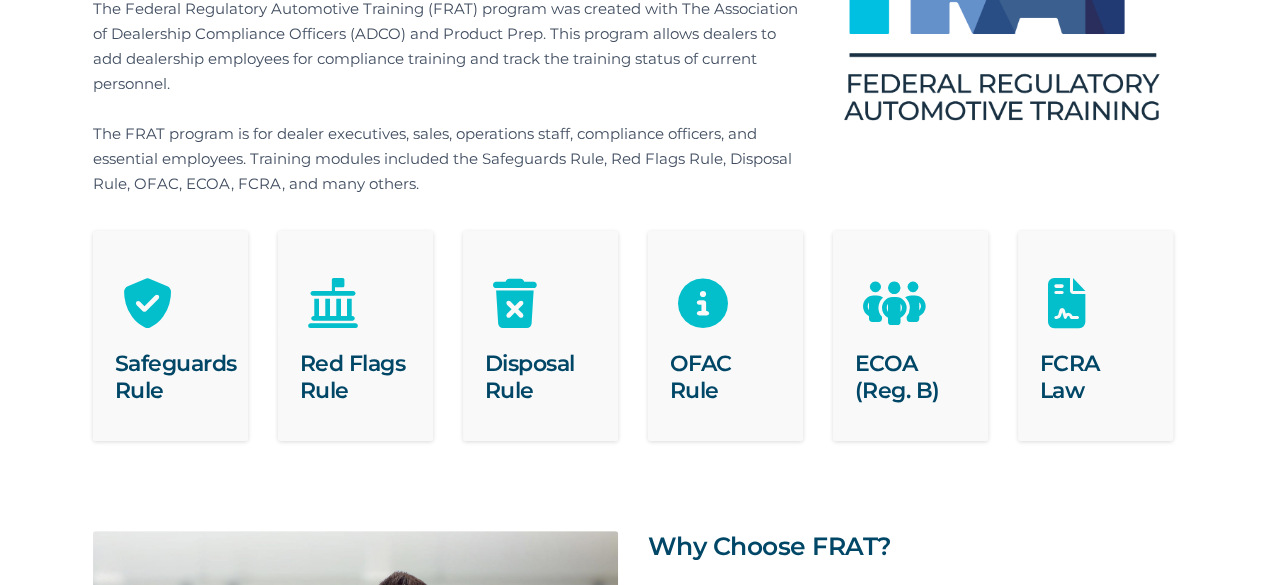 scroll, scrollTop: 190, scrollLeft: 0, axis: vertical 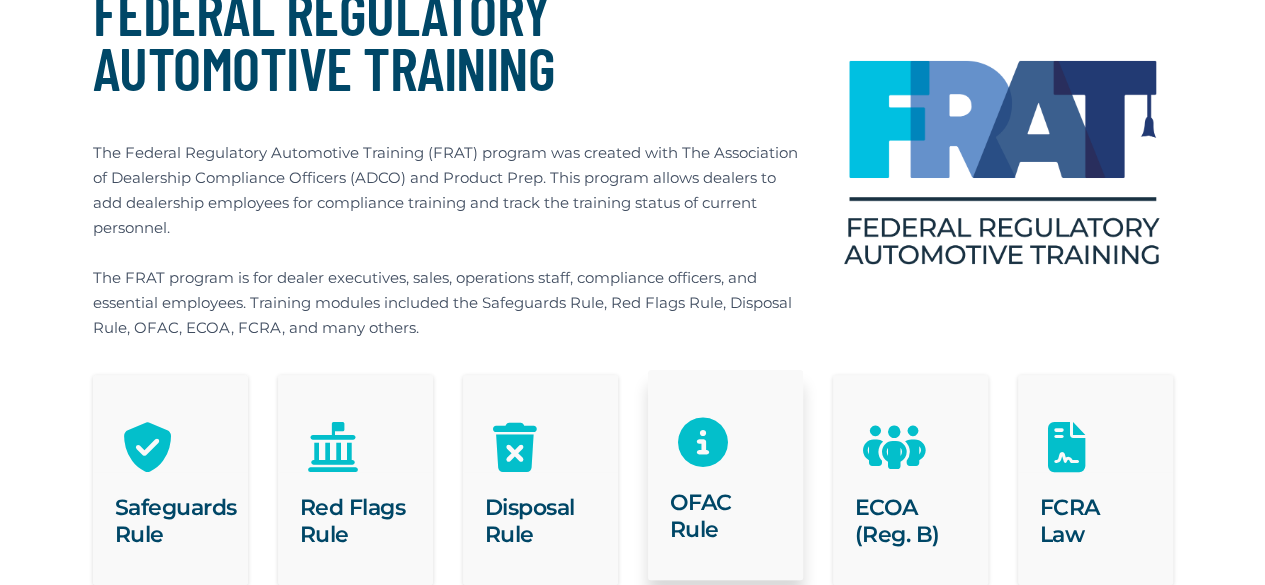 click at bounding box center [725, 418] 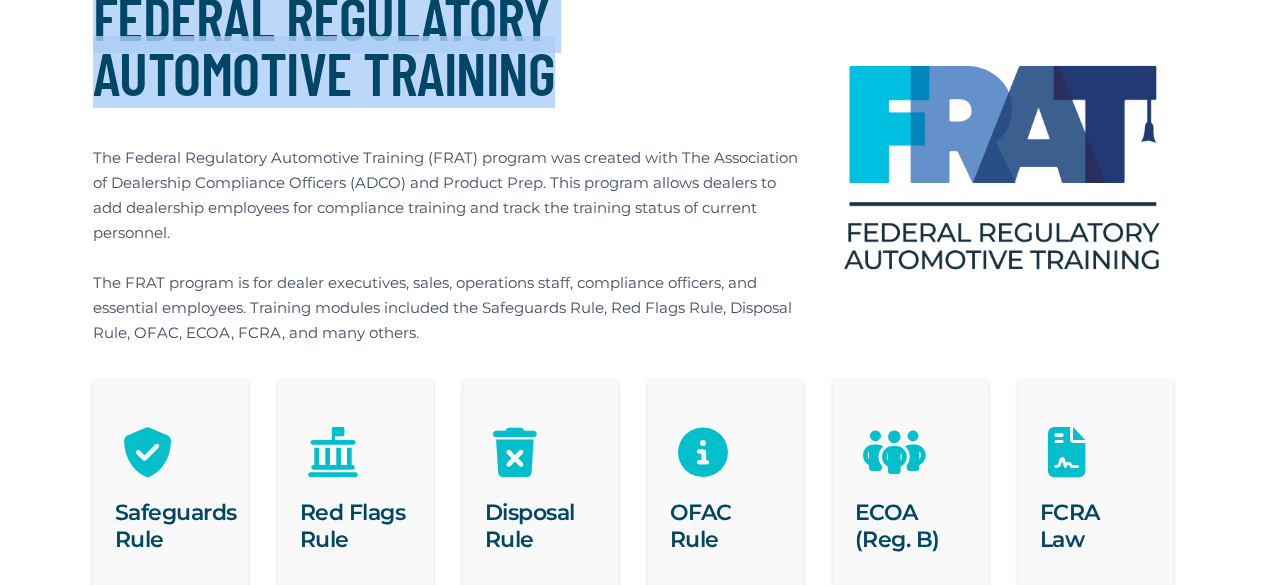 scroll, scrollTop: 0, scrollLeft: 0, axis: both 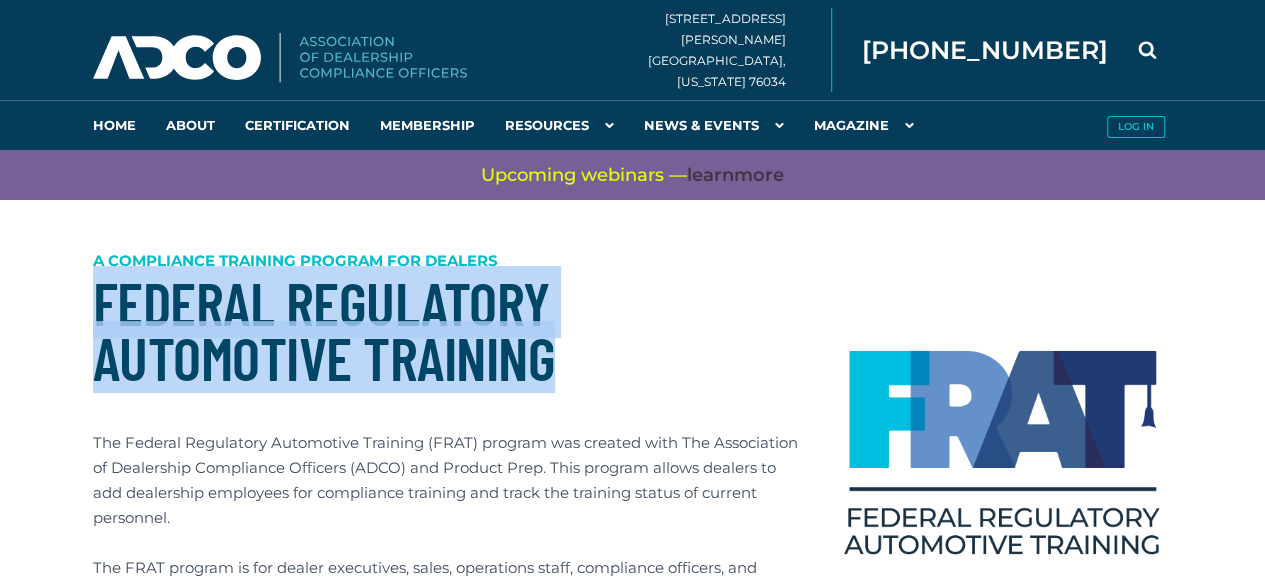 drag, startPoint x: 568, startPoint y: 85, endPoint x: 92, endPoint y: 301, distance: 522.716 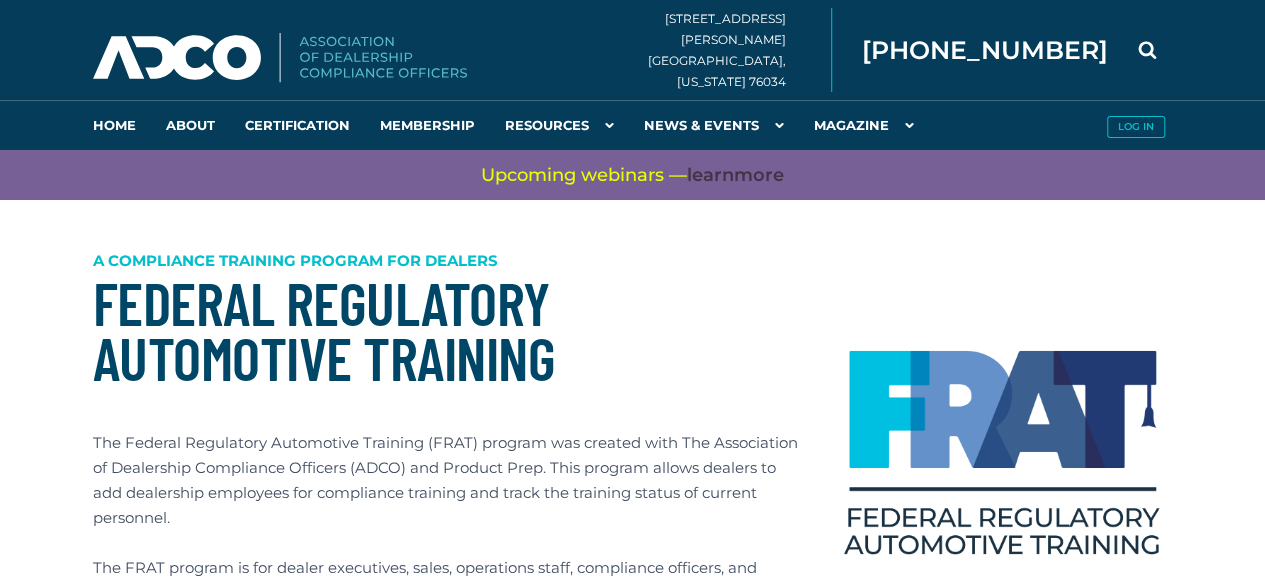 click on "A Compliance training program for dealers" at bounding box center [448, 260] 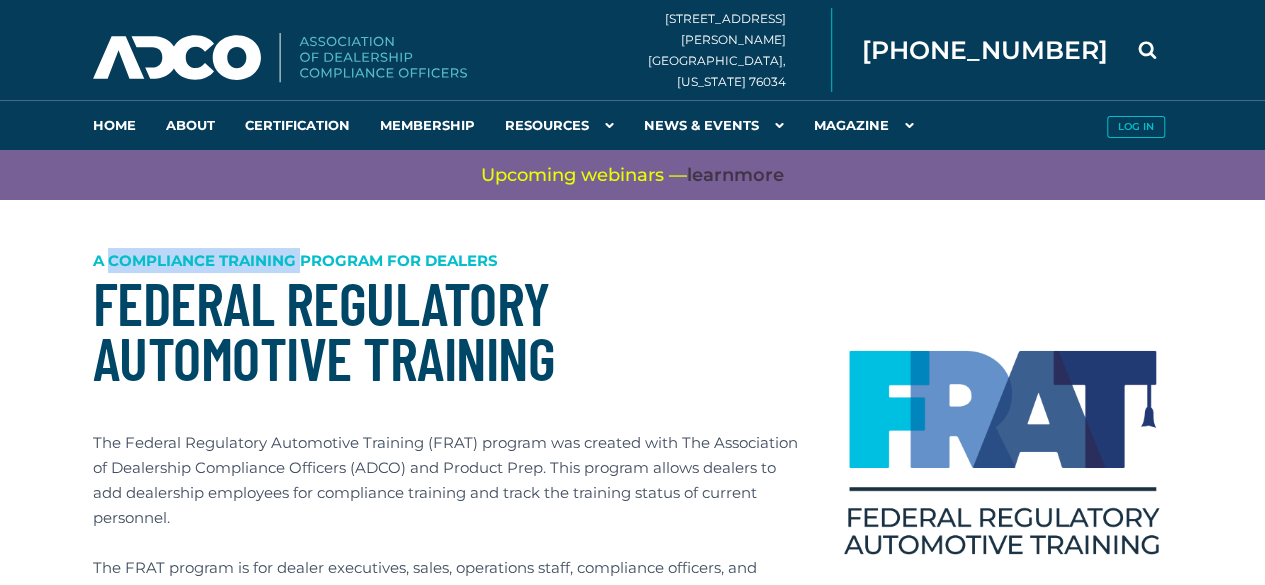 drag, startPoint x: 110, startPoint y: 259, endPoint x: 302, endPoint y: 263, distance: 192.04166 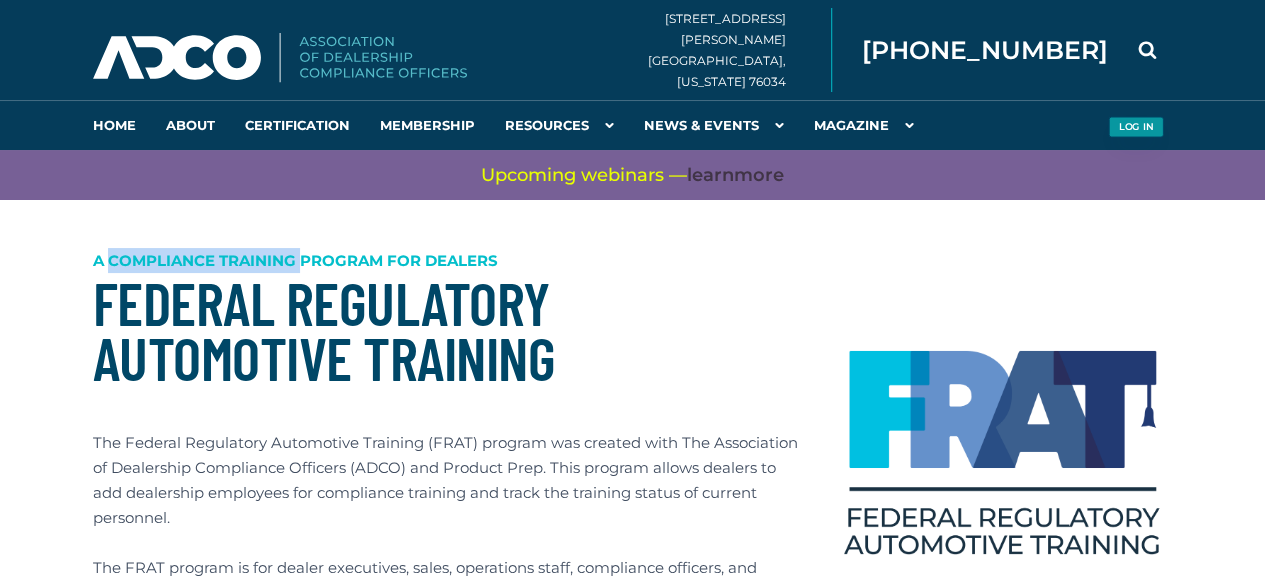 click on "Log in" at bounding box center (1135, 127) 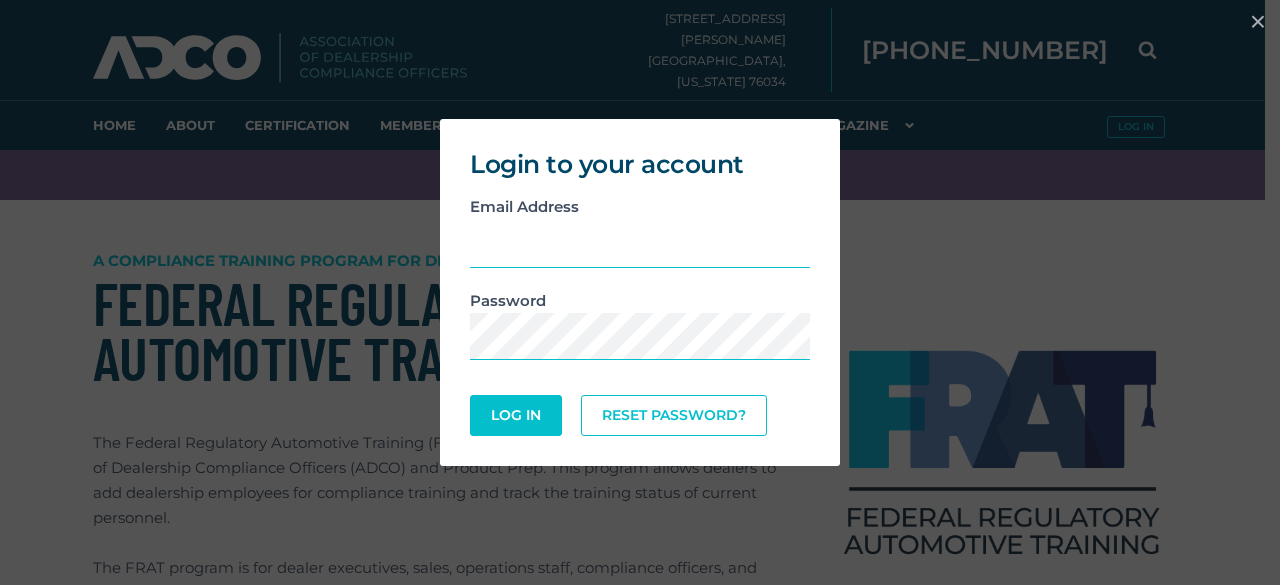 click on "Login to your account
Email Address
Password
Log In
Reset Password?" at bounding box center (640, 292) 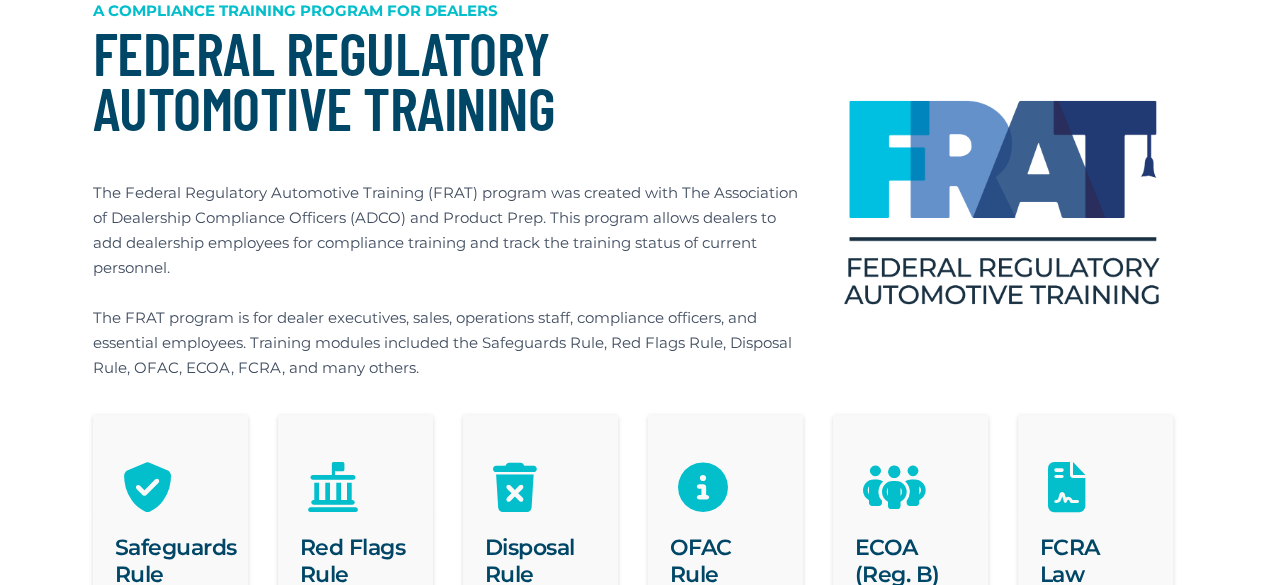scroll, scrollTop: 166, scrollLeft: 0, axis: vertical 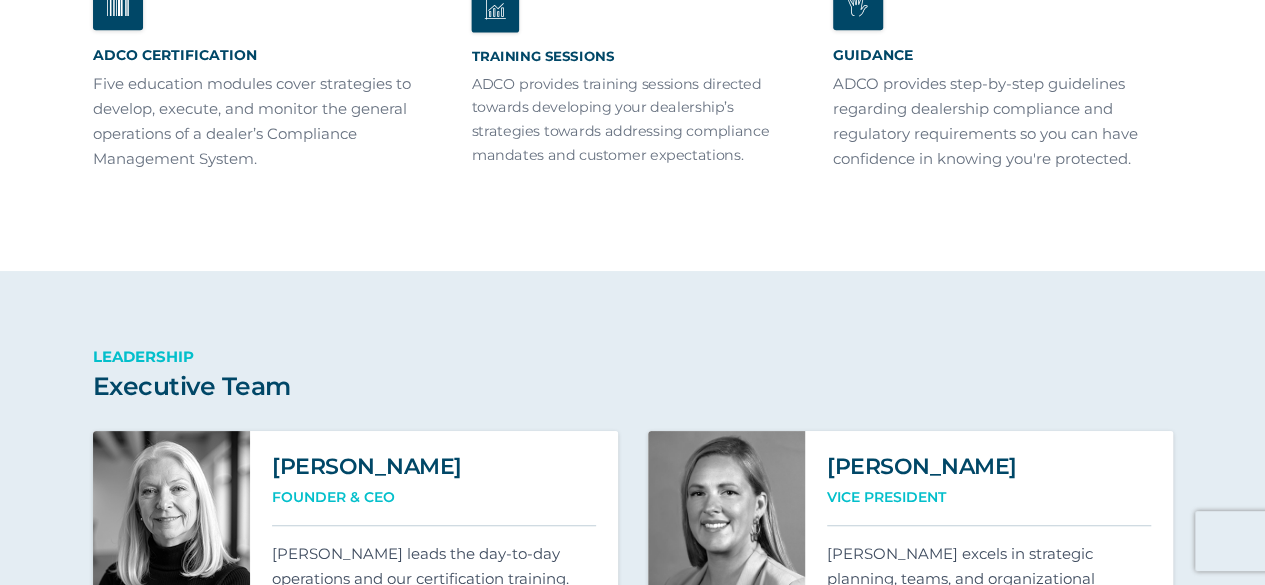 click on "ADCO provides training sessions directed towards developing your dealership’s strategies towards addressing compliance mandates and customer expectations." at bounding box center [632, 118] 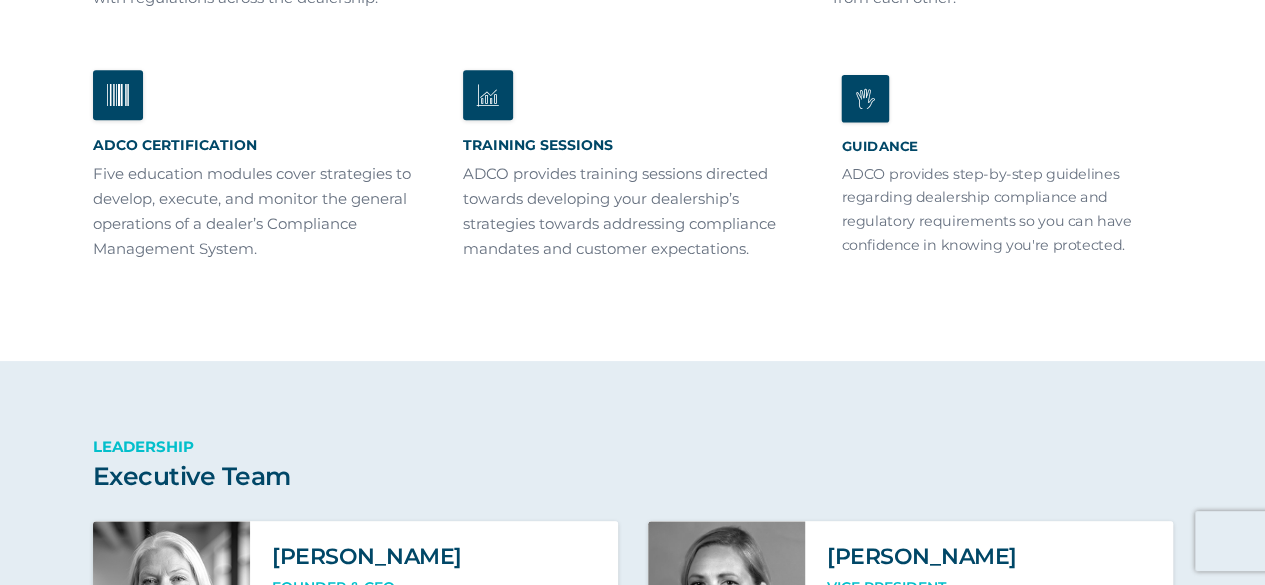 scroll, scrollTop: 966, scrollLeft: 0, axis: vertical 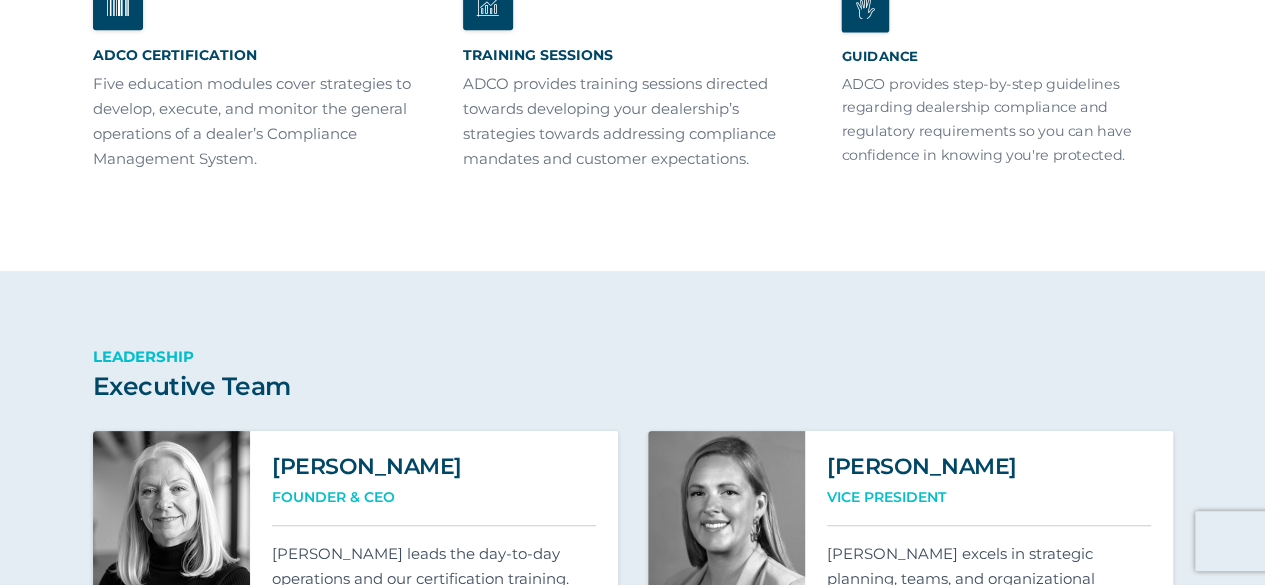 click on "Guidance
ADCO provides step-by-step guidelines regarding dealership compliance and regulatory requirements so you can have confidence in knowing you're protected." at bounding box center [1002, 75] 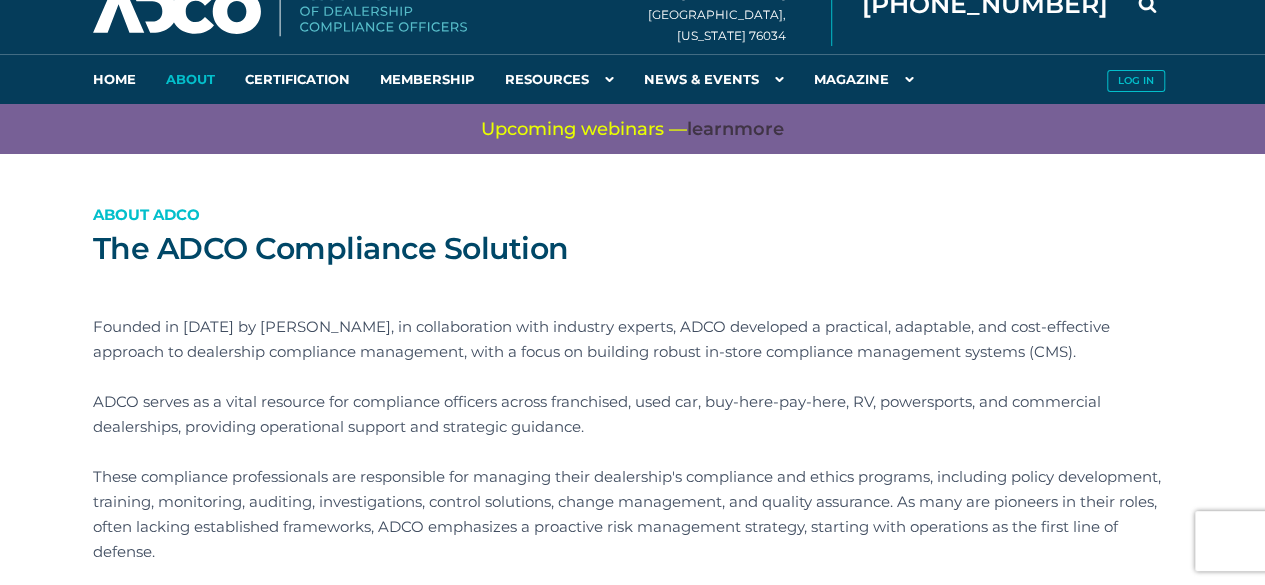 scroll, scrollTop: 0, scrollLeft: 0, axis: both 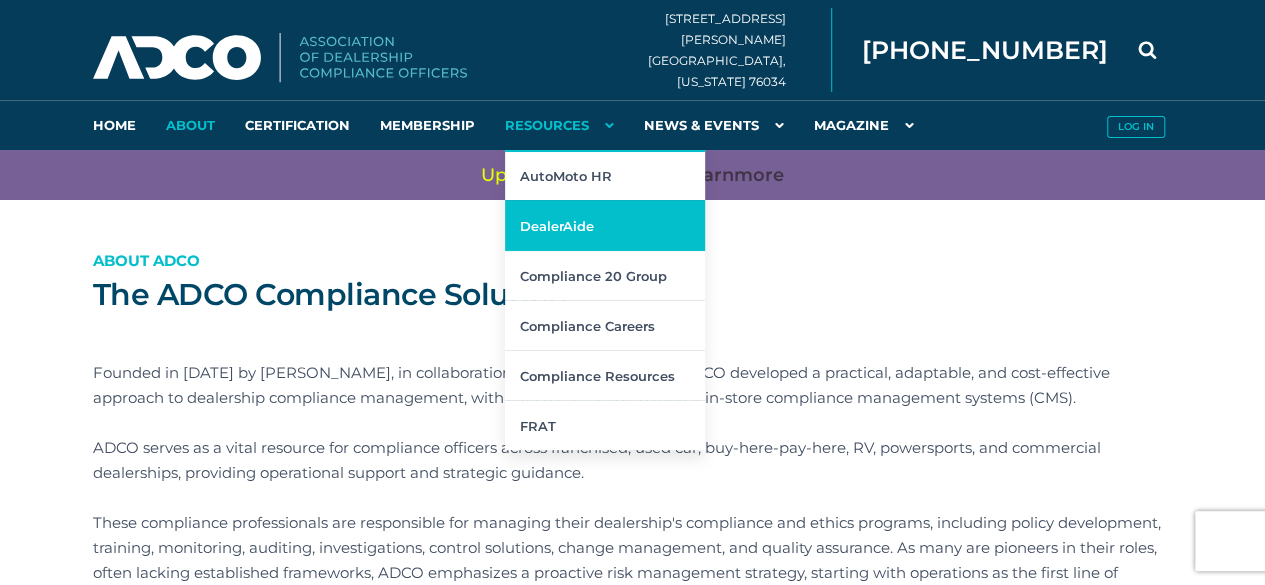 click on "DealerAide" at bounding box center (605, 225) 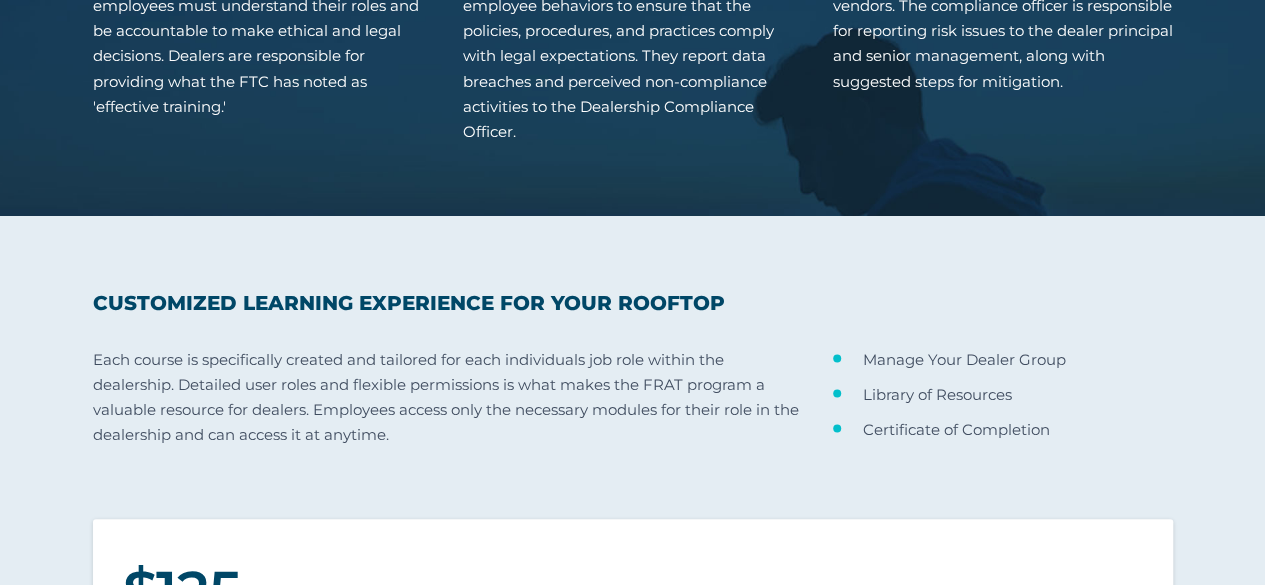 scroll, scrollTop: 1690, scrollLeft: 0, axis: vertical 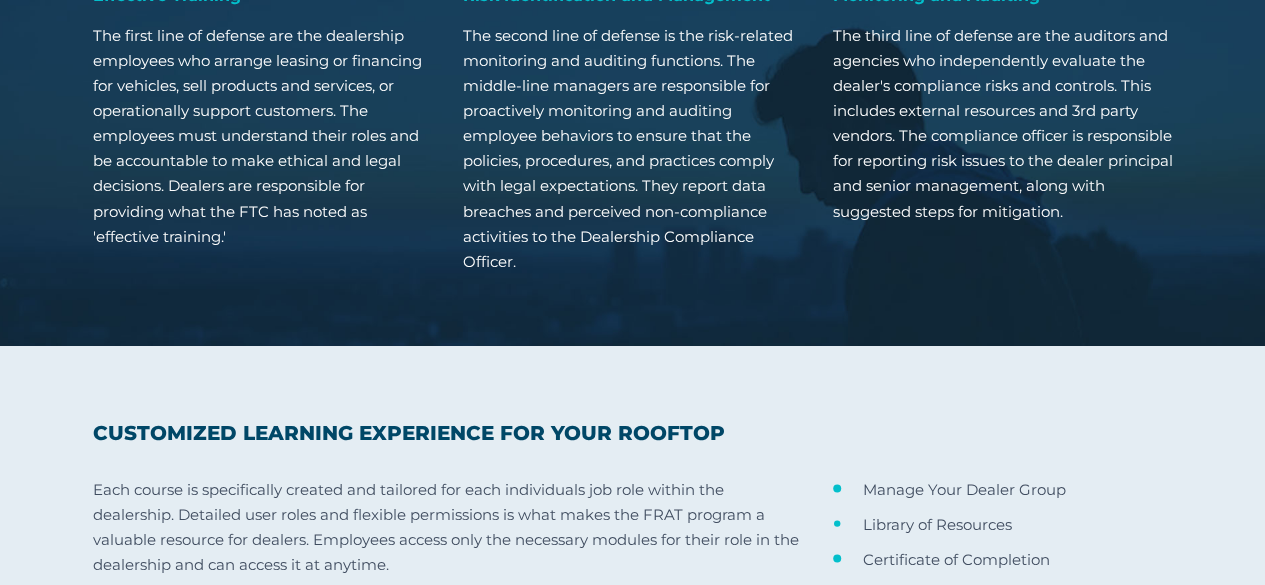 click on "Library of Resources" at bounding box center (1003, 523) 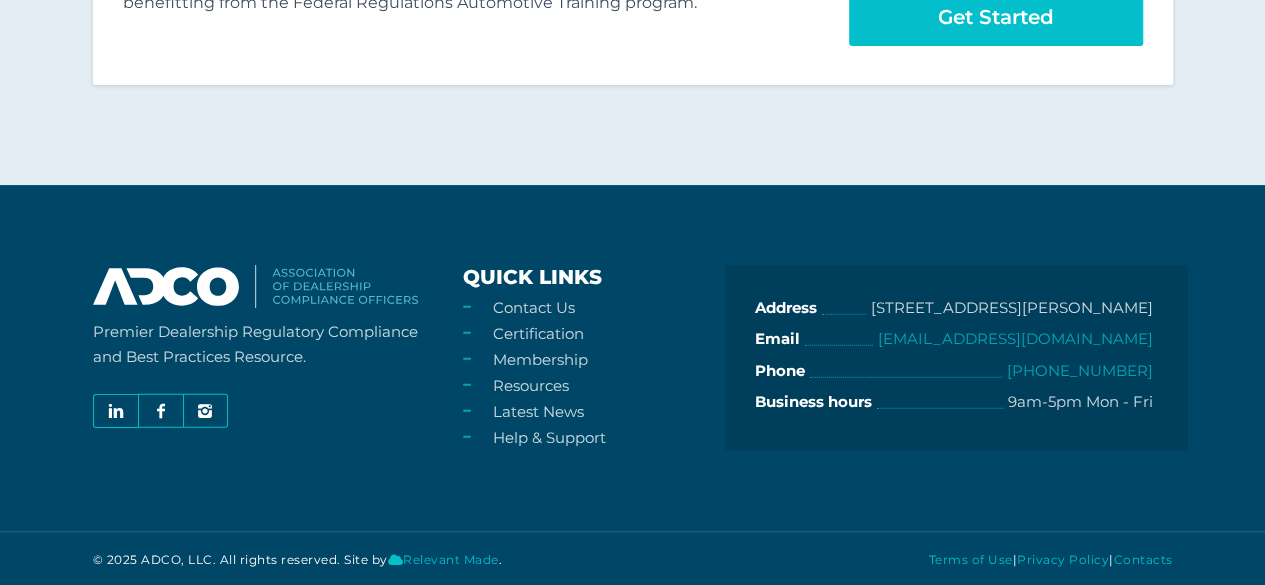 scroll, scrollTop: 2490, scrollLeft: 0, axis: vertical 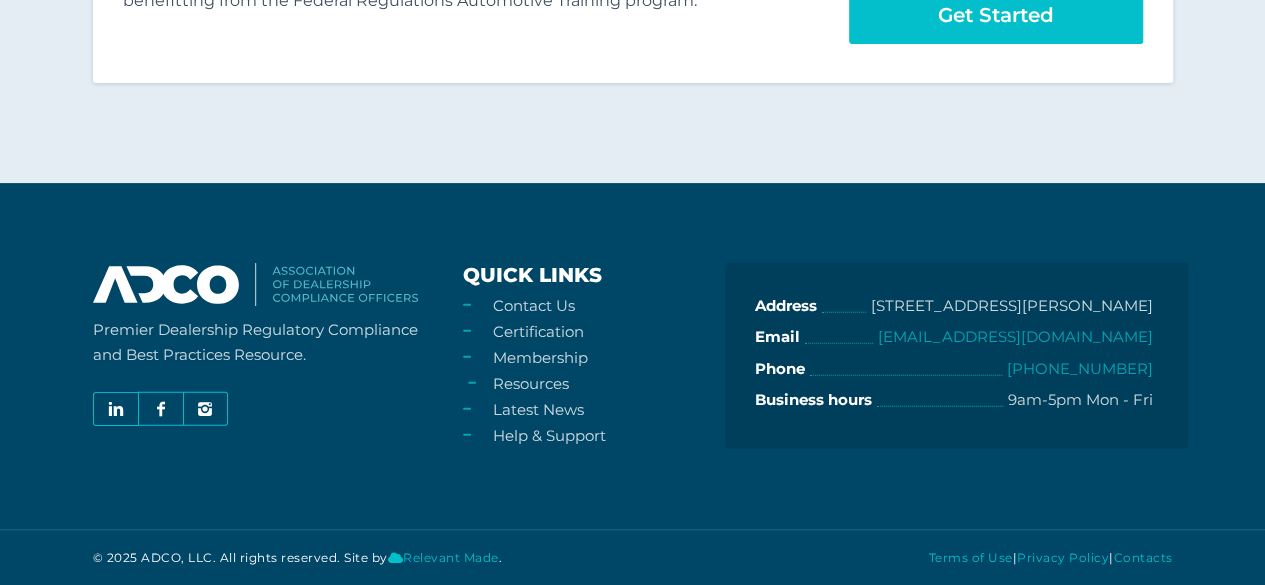 click on "Resources" at bounding box center (531, 383) 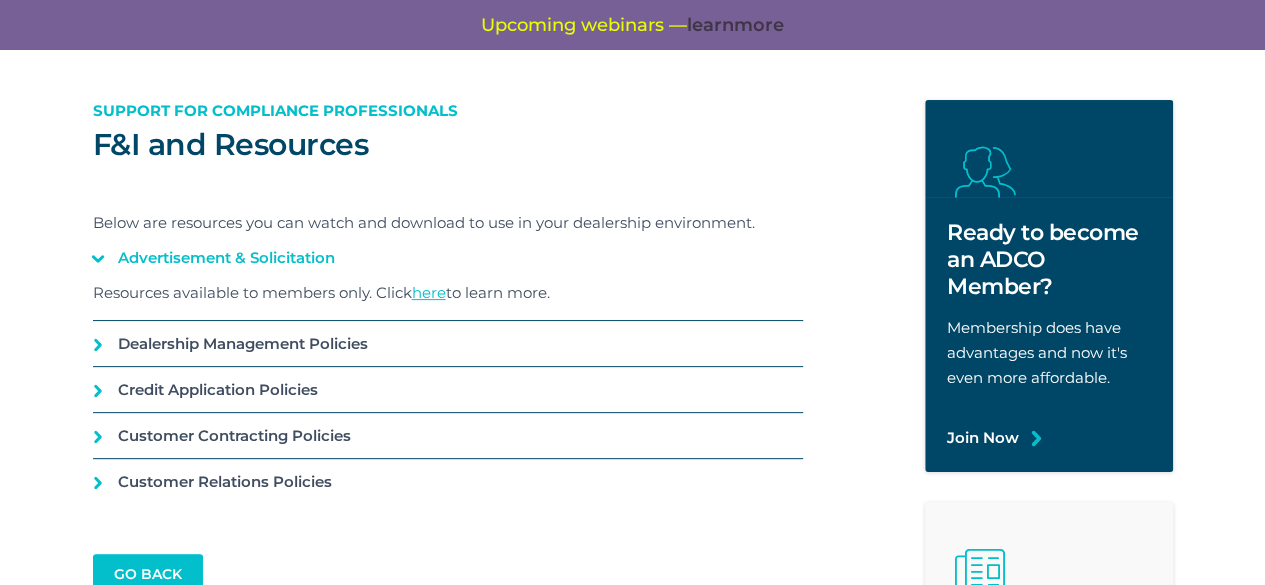 scroll, scrollTop: 166, scrollLeft: 0, axis: vertical 